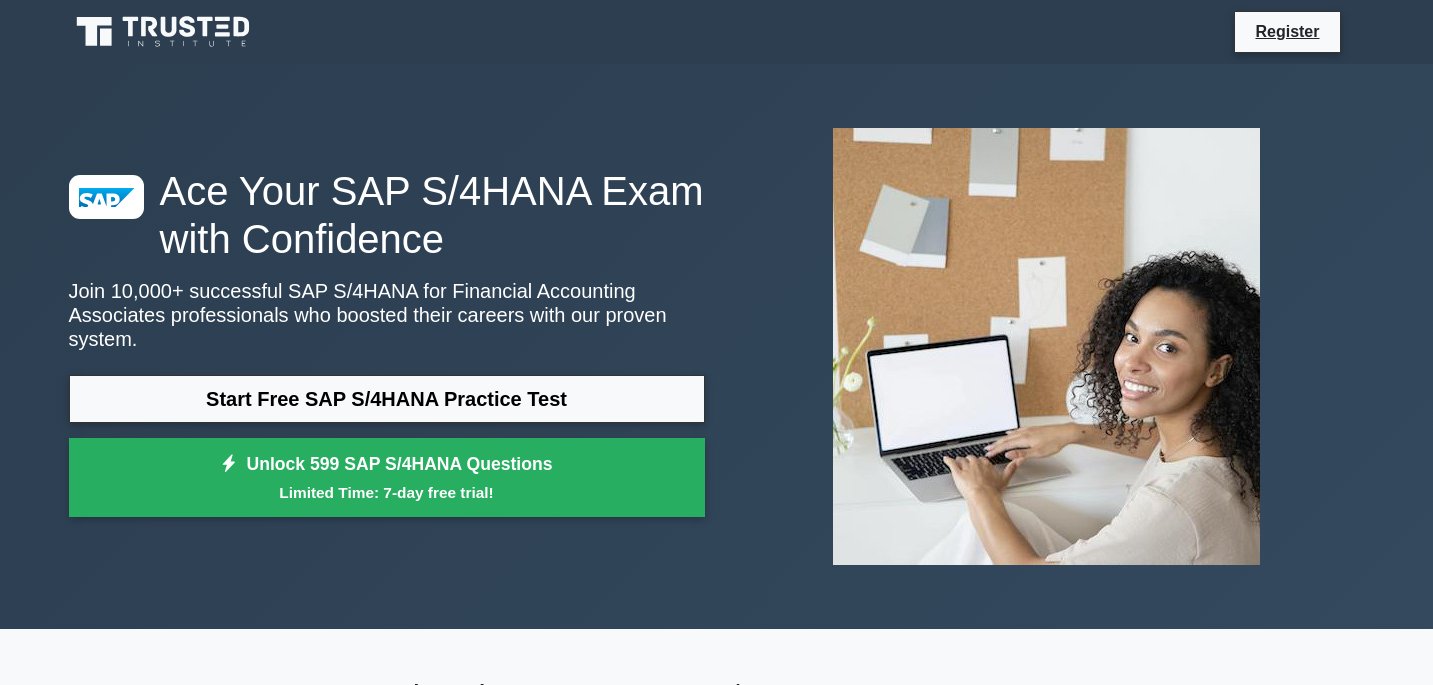 scroll, scrollTop: 0, scrollLeft: 0, axis: both 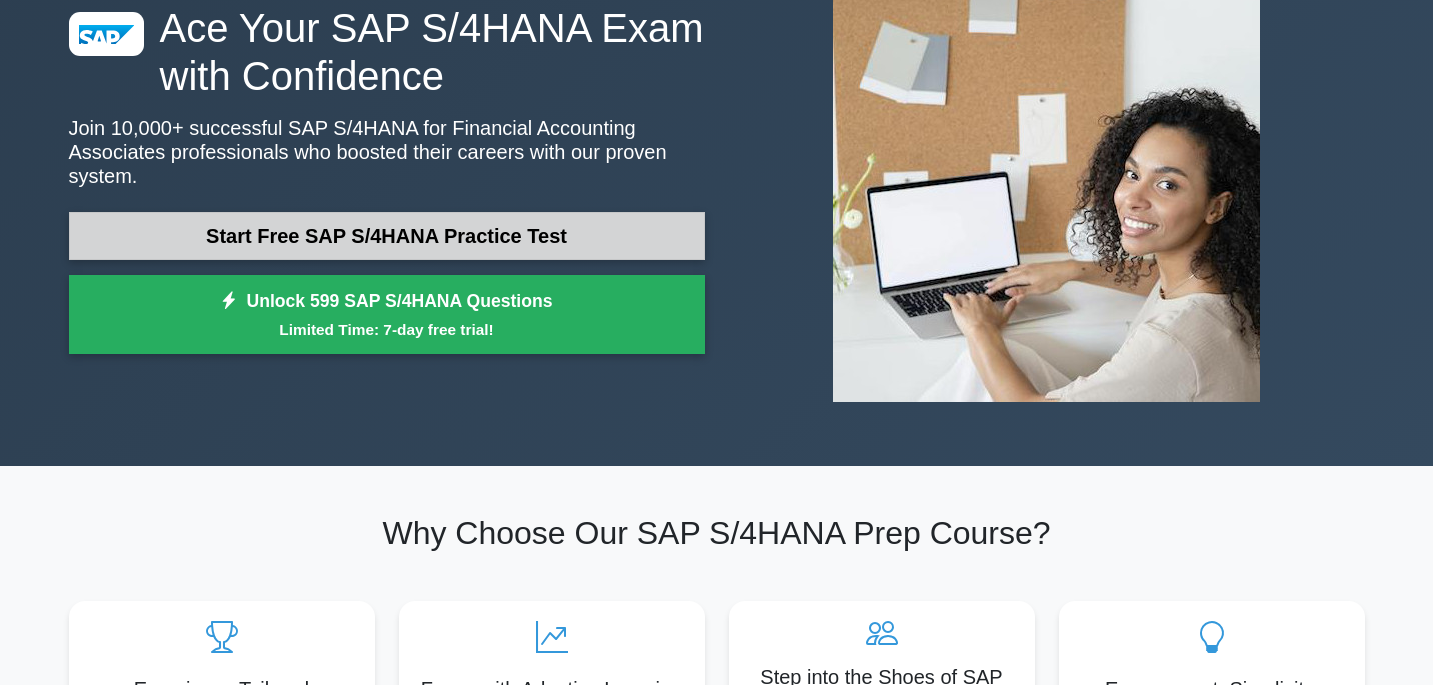 click on "Start Free SAP S/4HANA Practice Test" at bounding box center (387, 236) 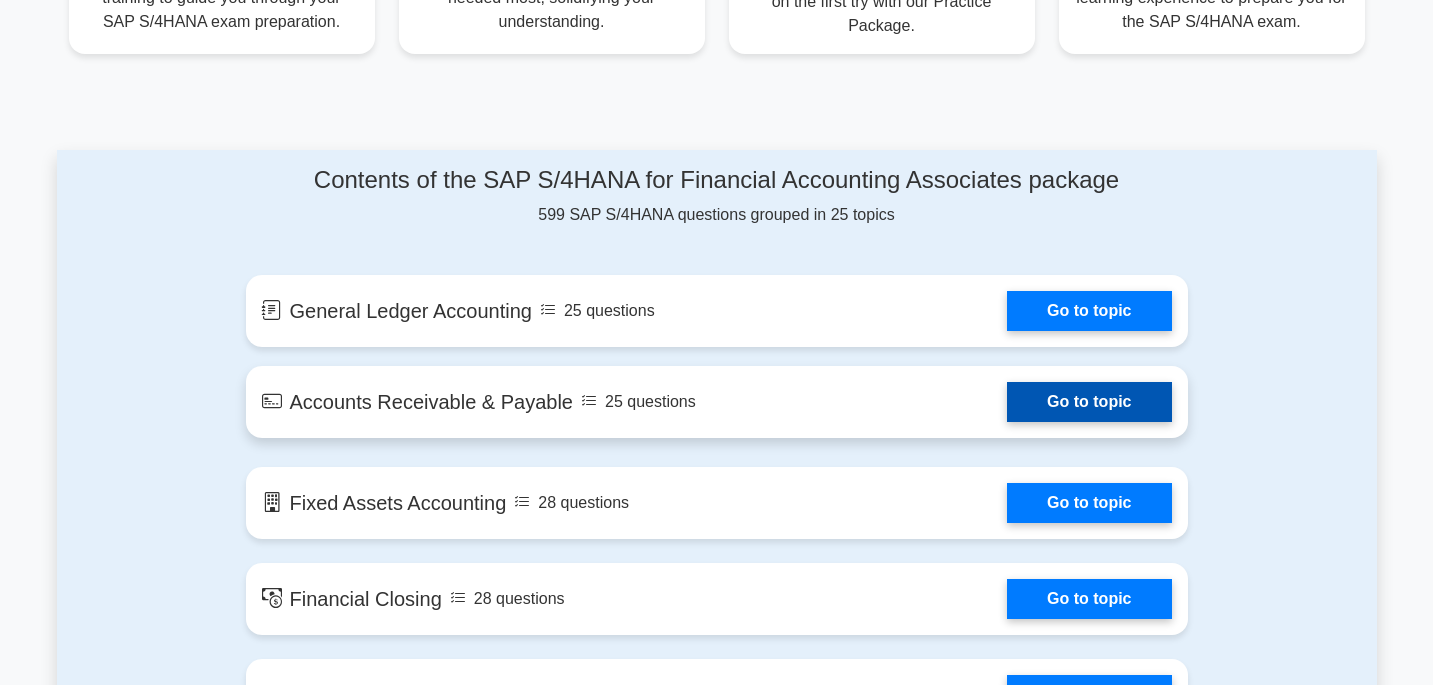 scroll, scrollTop: 925, scrollLeft: 0, axis: vertical 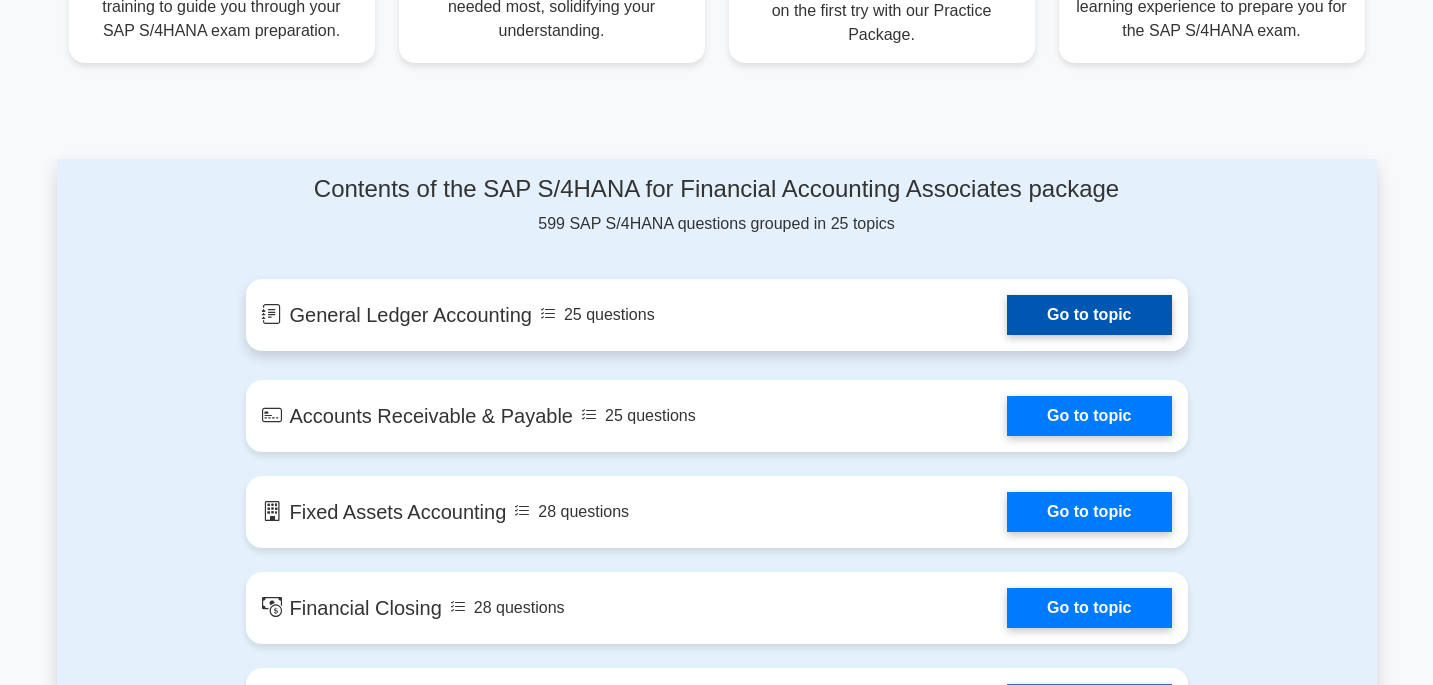 click on "Go to topic" at bounding box center [1089, 315] 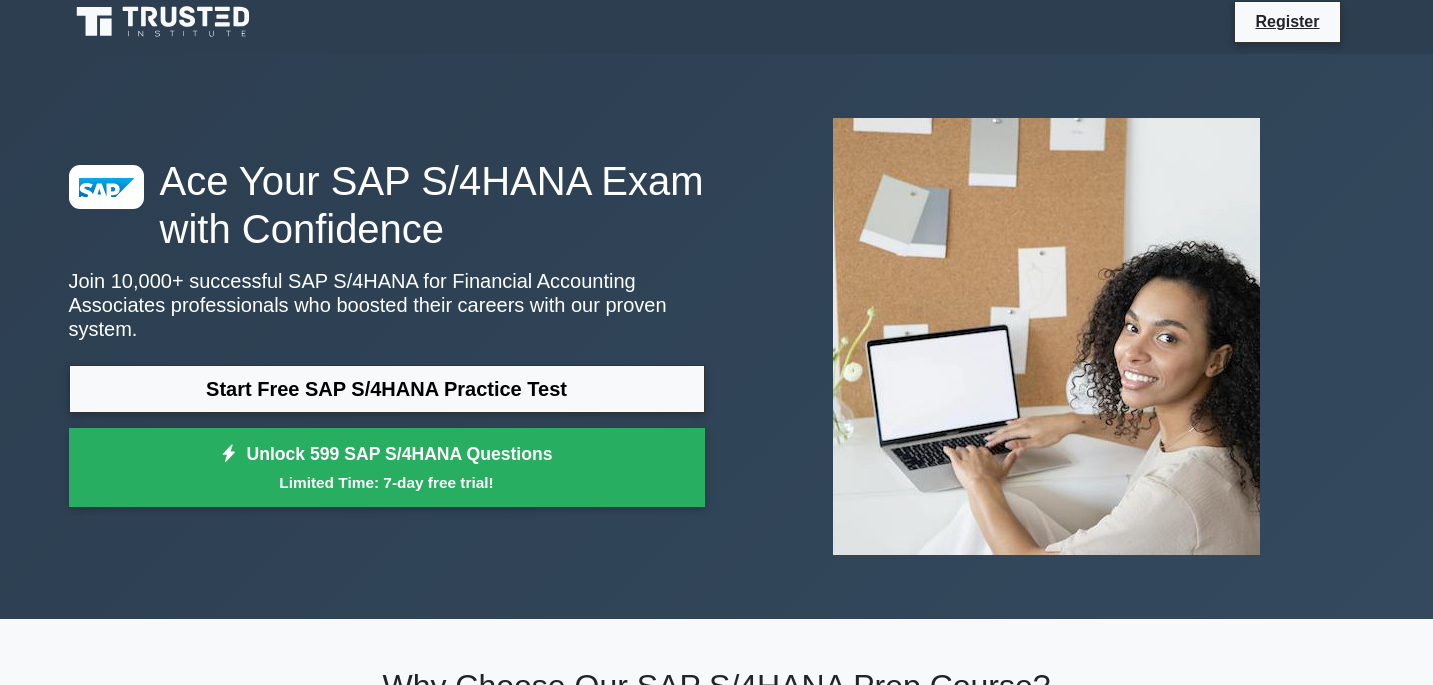 scroll, scrollTop: 0, scrollLeft: 0, axis: both 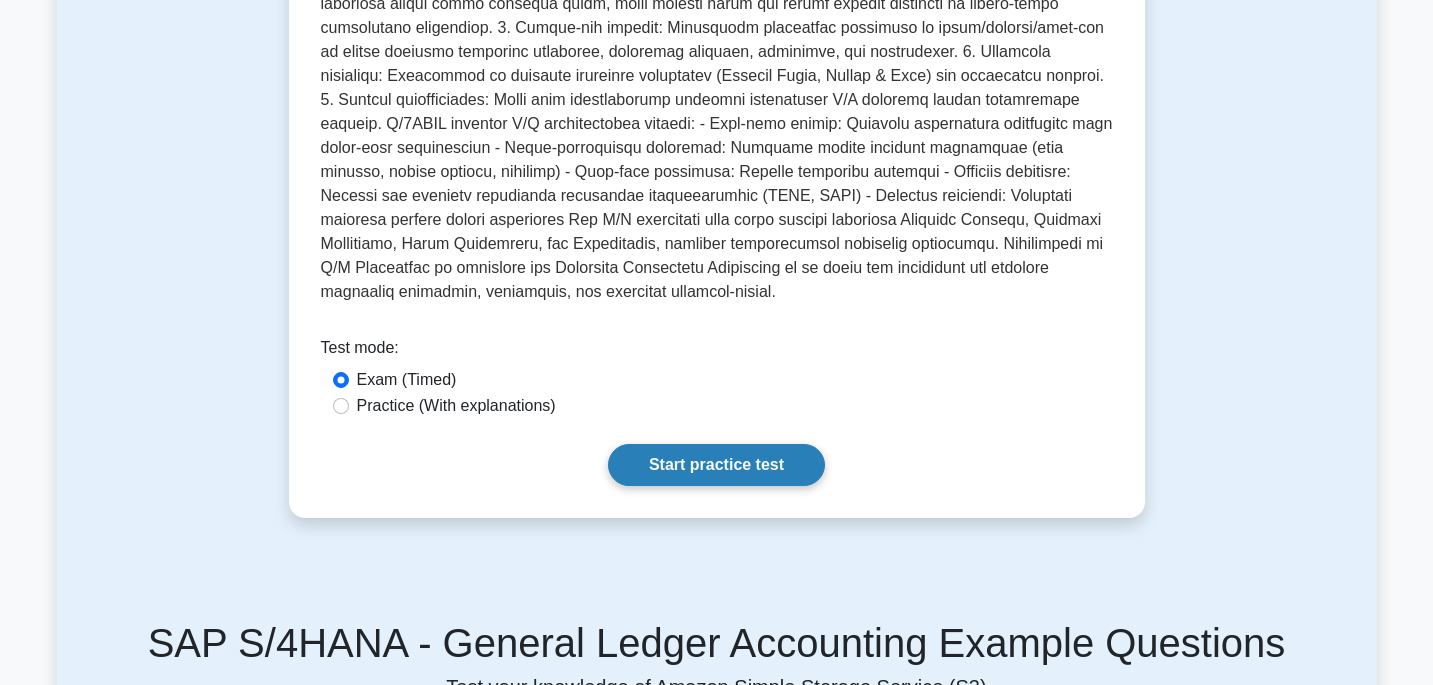 click on "Start practice test" at bounding box center (716, 465) 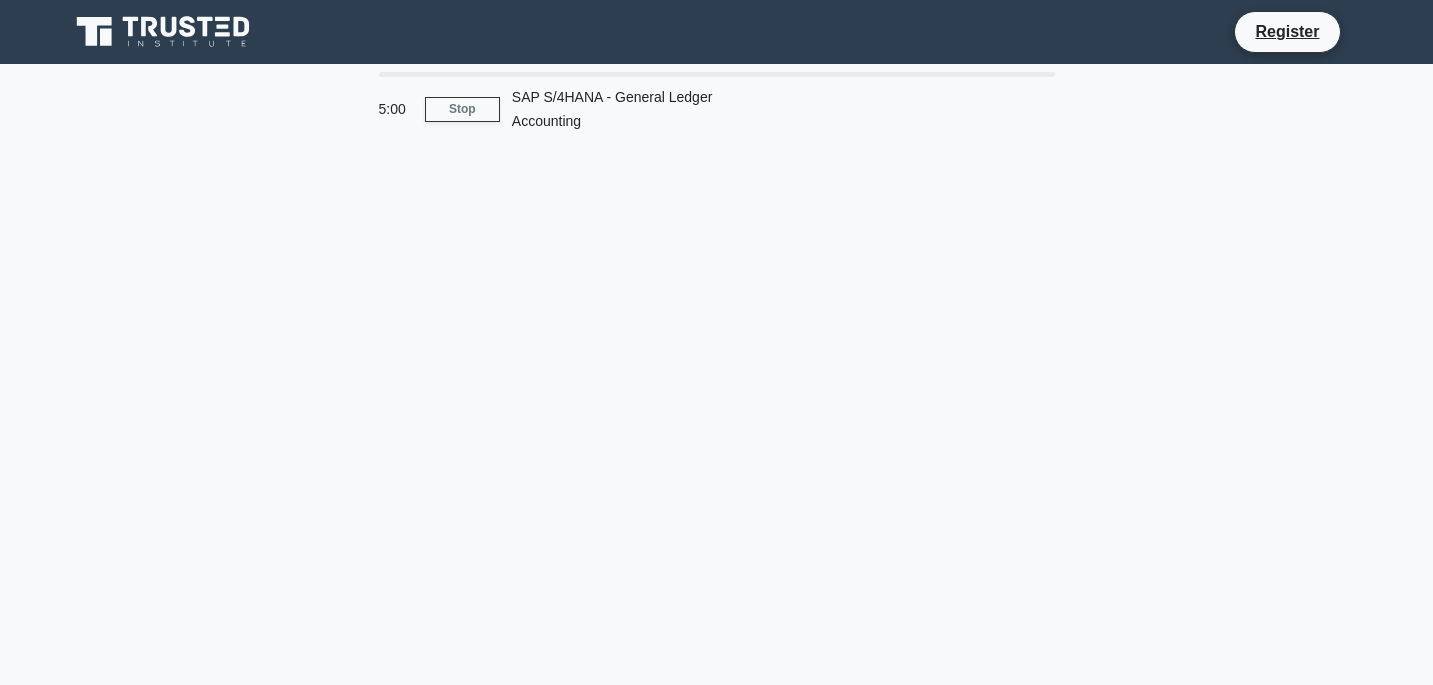 scroll, scrollTop: 0, scrollLeft: 0, axis: both 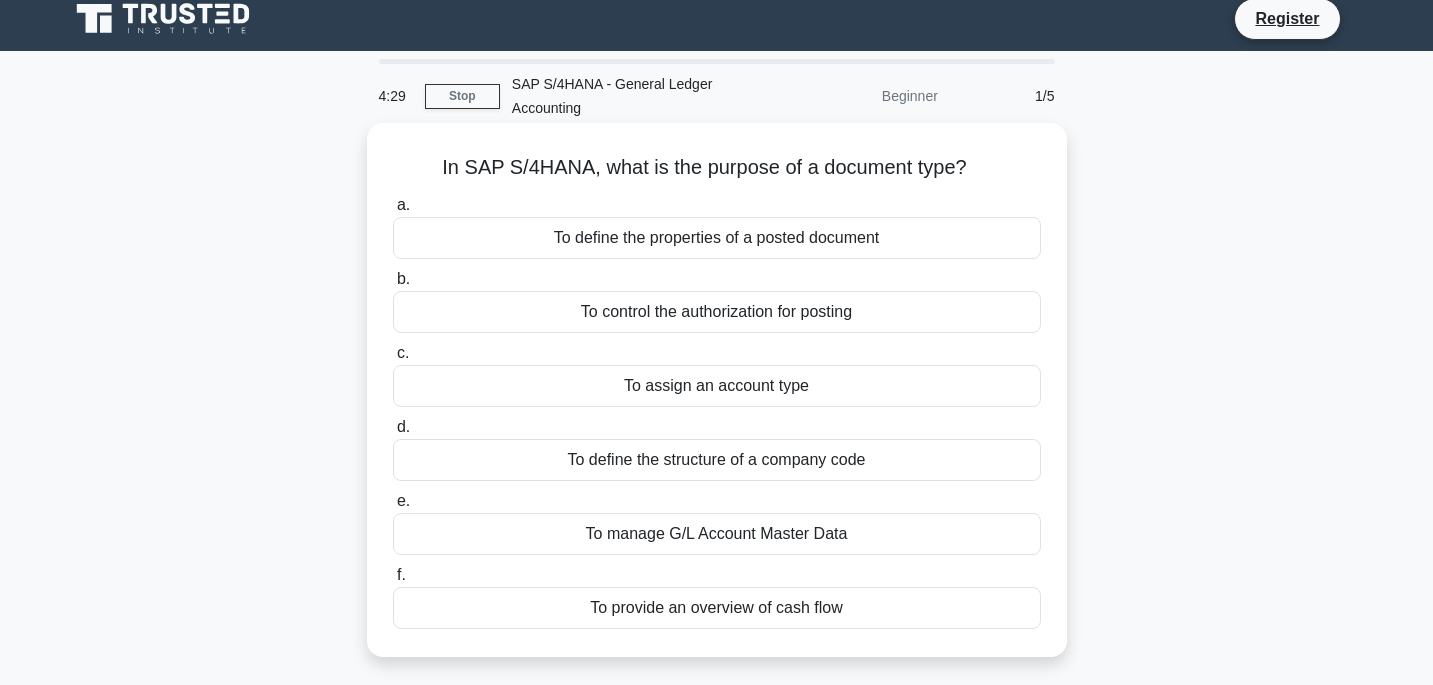 click on "To define the properties of a posted document" at bounding box center (717, 238) 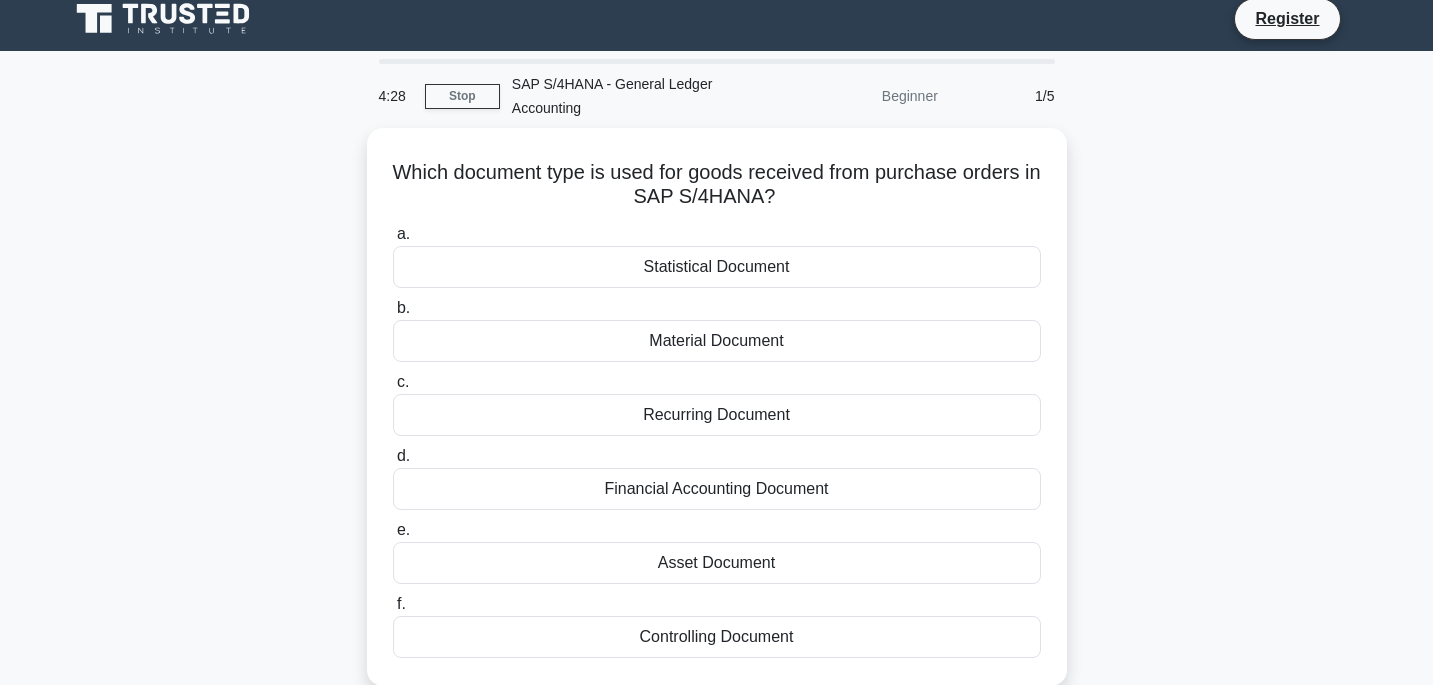 scroll, scrollTop: 0, scrollLeft: 0, axis: both 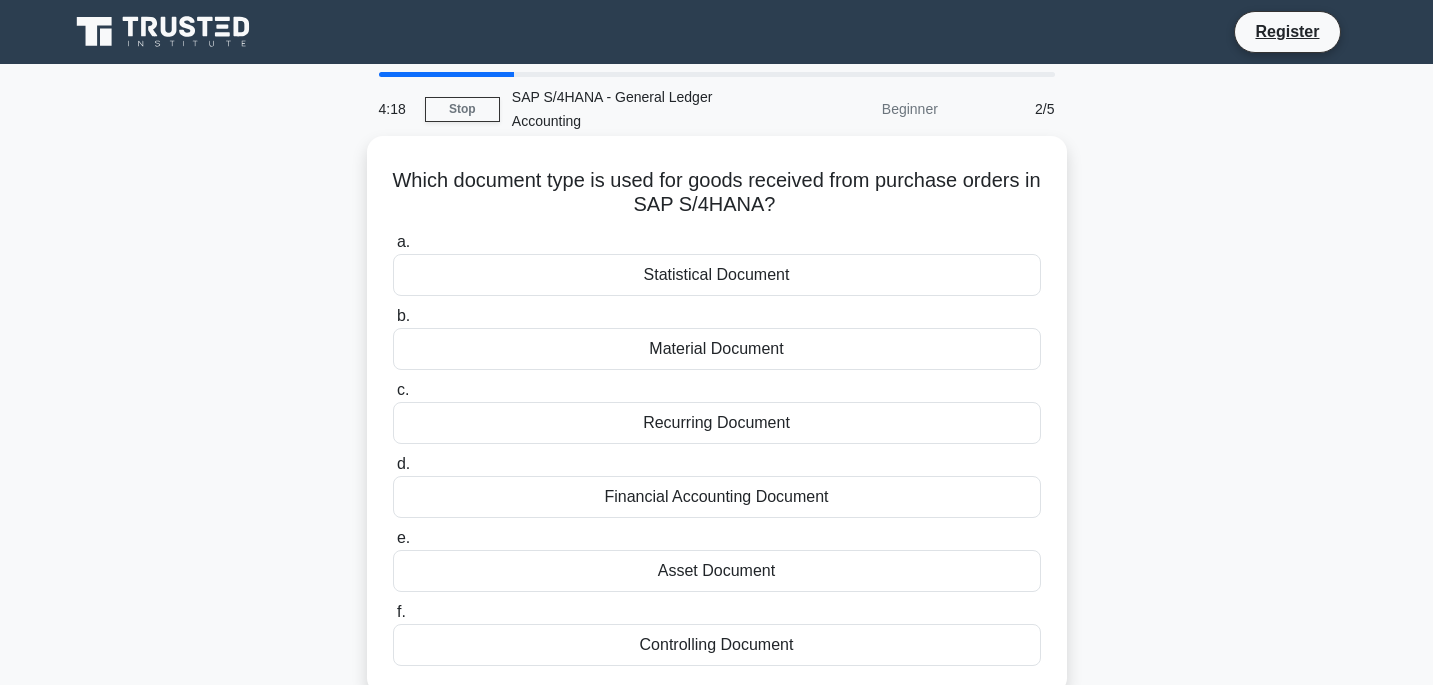 click on "Financial Accounting Document" at bounding box center [717, 497] 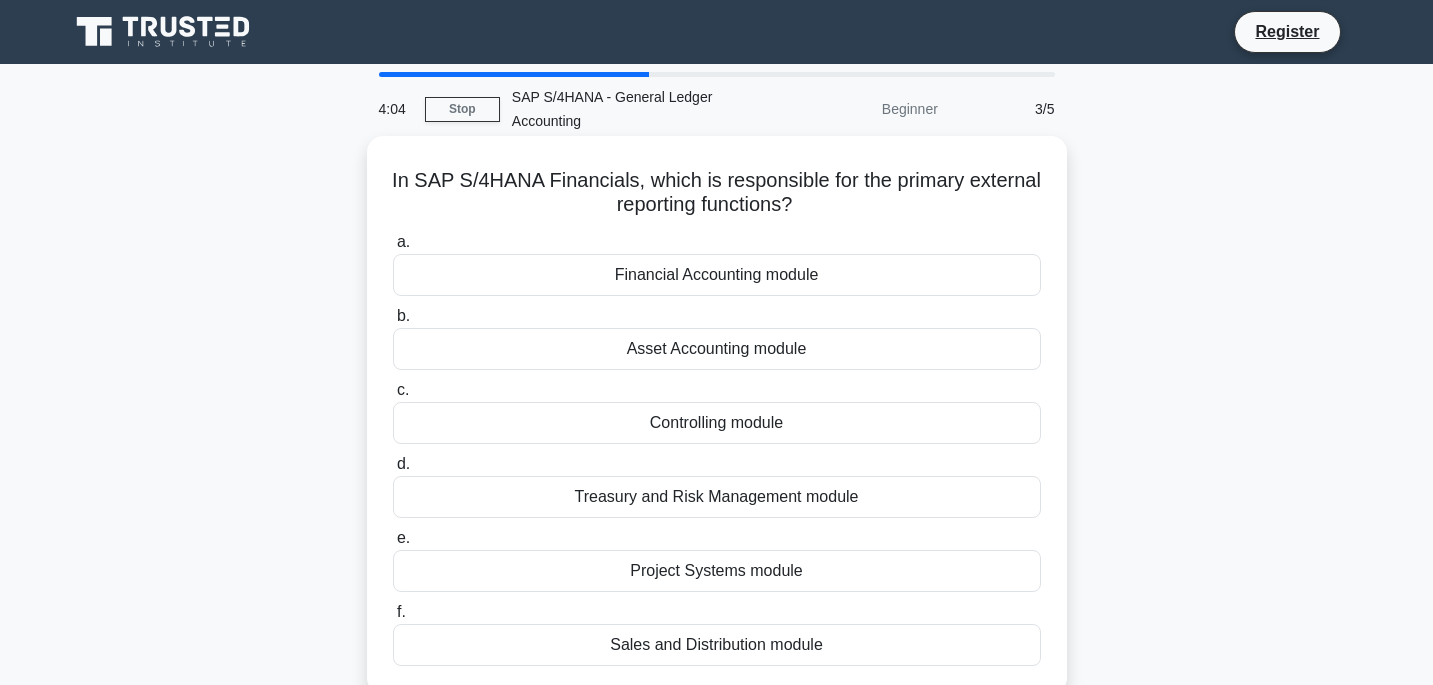 click on "Financial Accounting module" at bounding box center (717, 275) 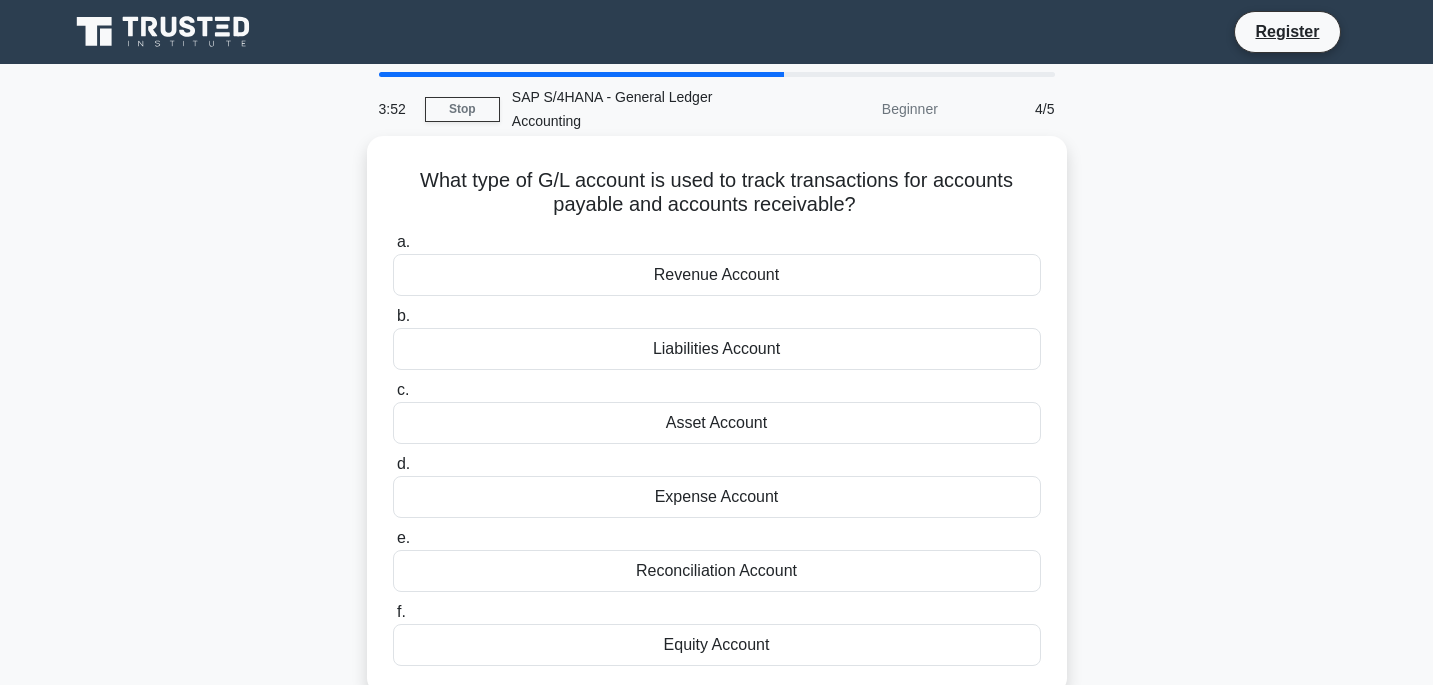 click on "Reconciliation Account" at bounding box center [717, 571] 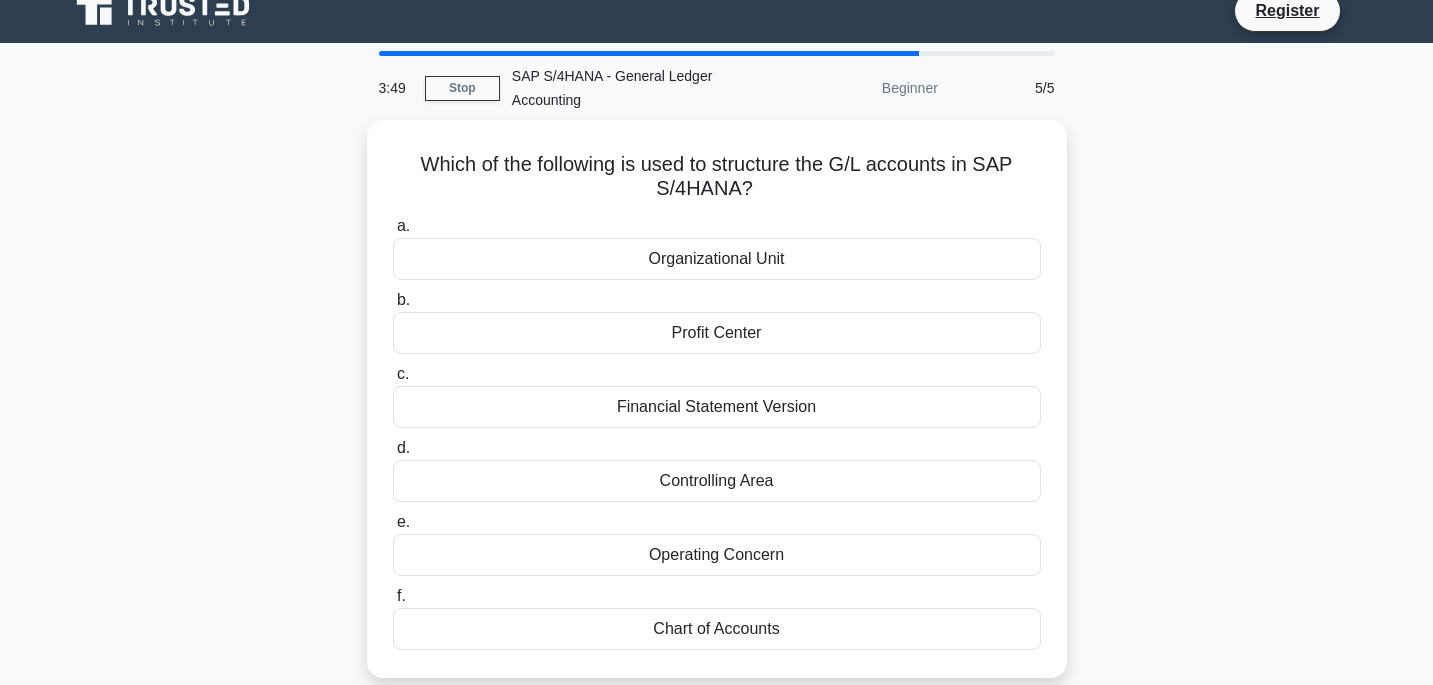 scroll, scrollTop: 25, scrollLeft: 0, axis: vertical 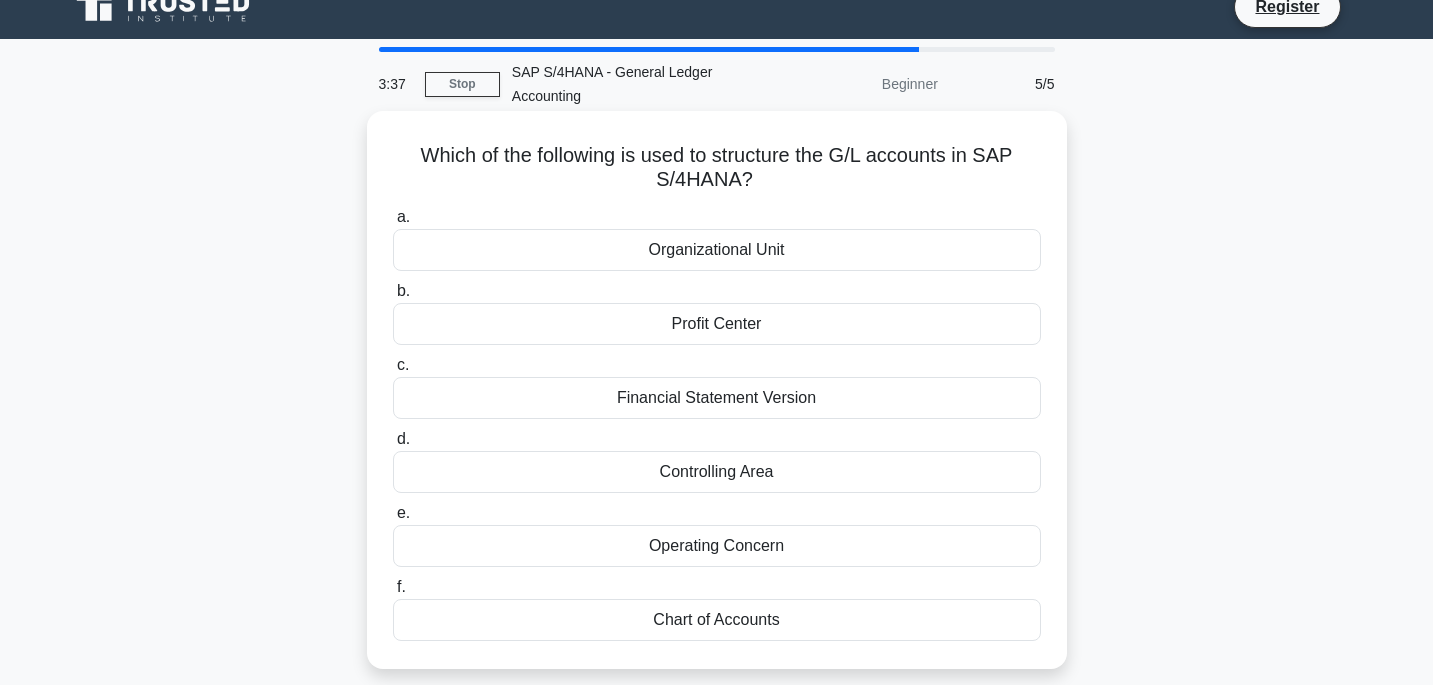 click on "Chart of Accounts" at bounding box center (717, 620) 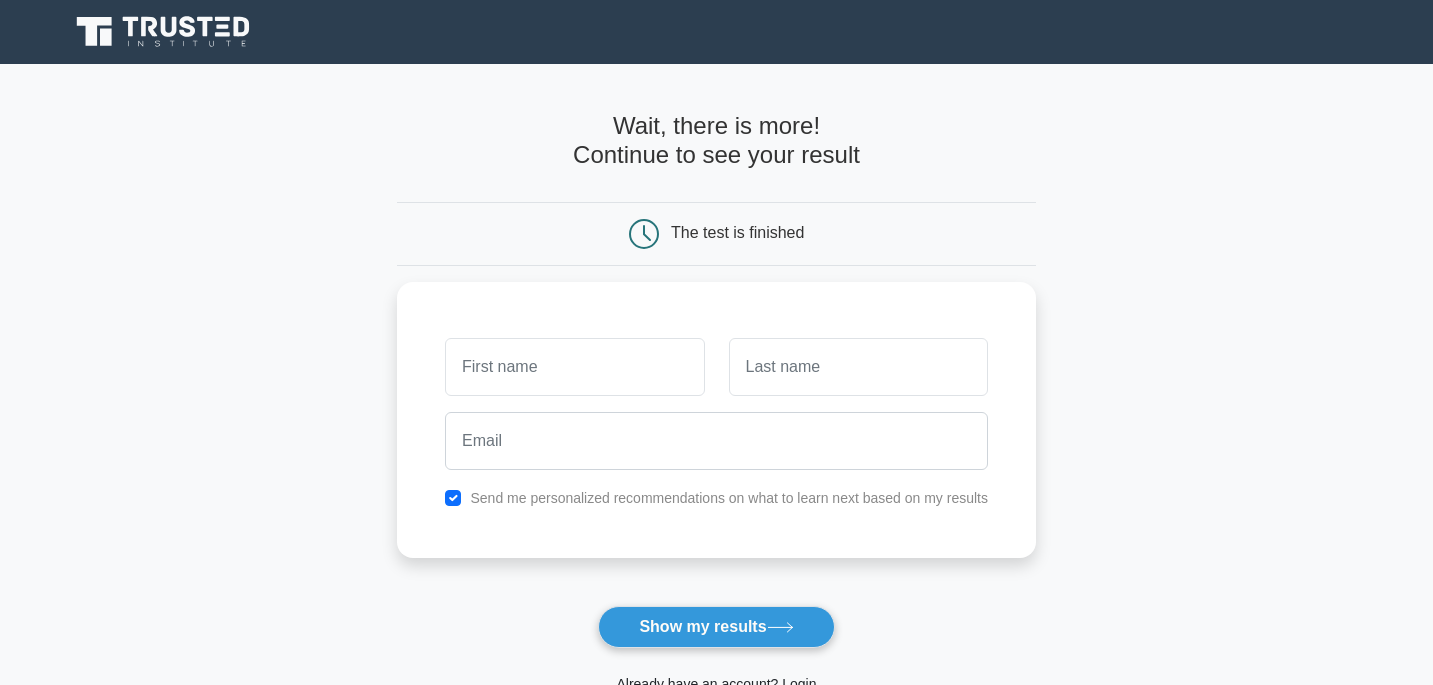 scroll, scrollTop: 0, scrollLeft: 0, axis: both 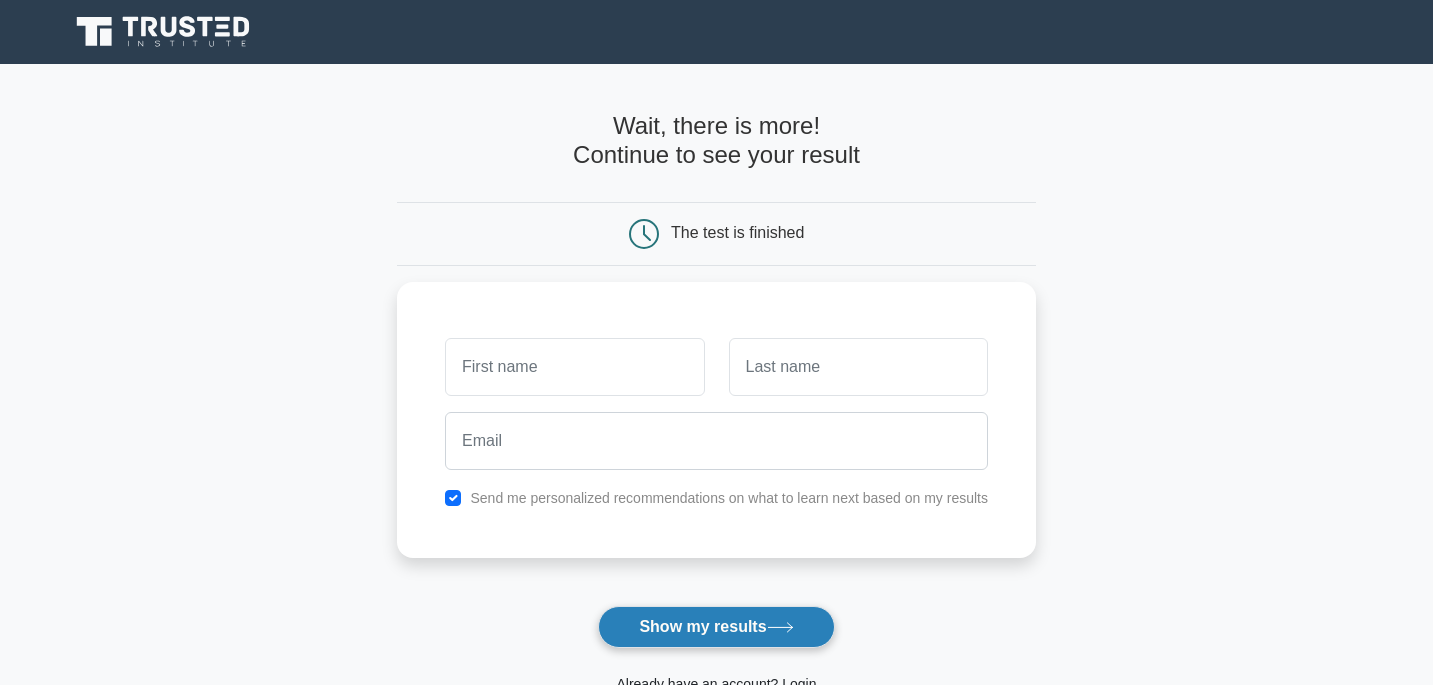 click on "Show my results" at bounding box center (716, 627) 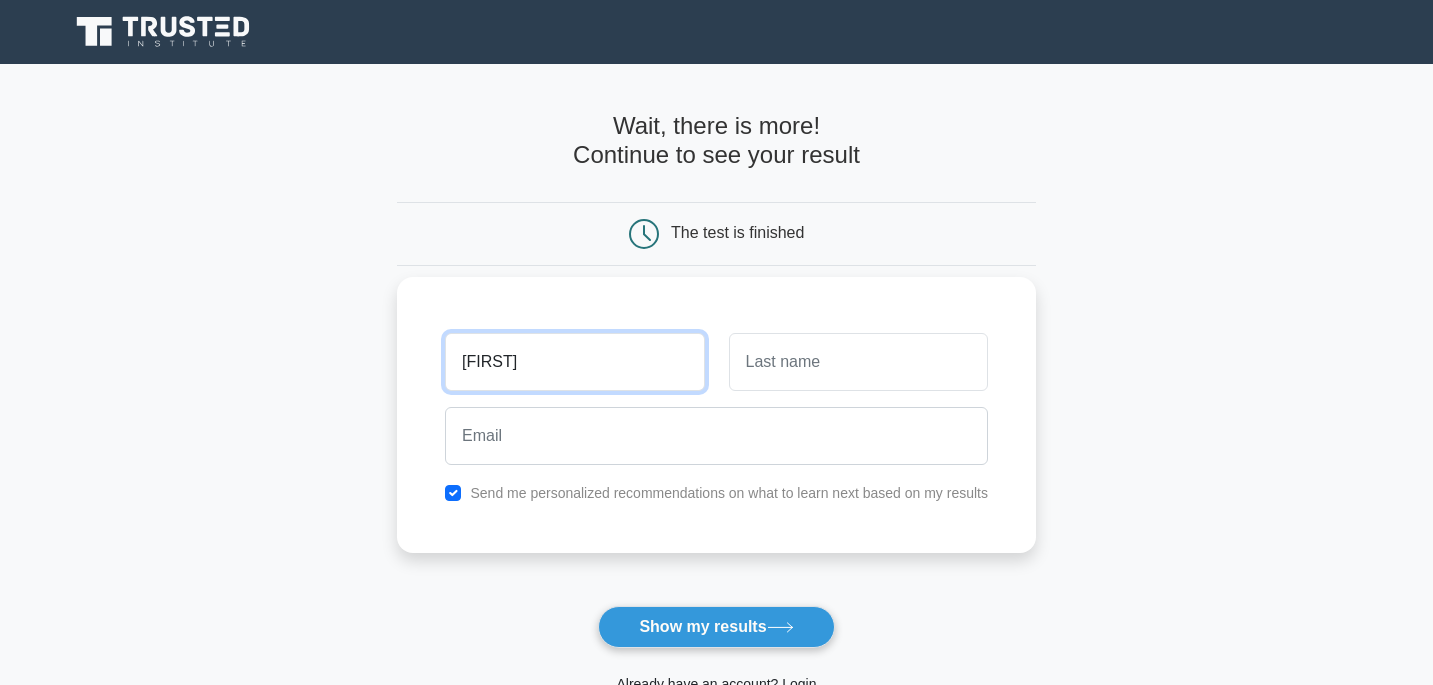 type on "[FIRST]" 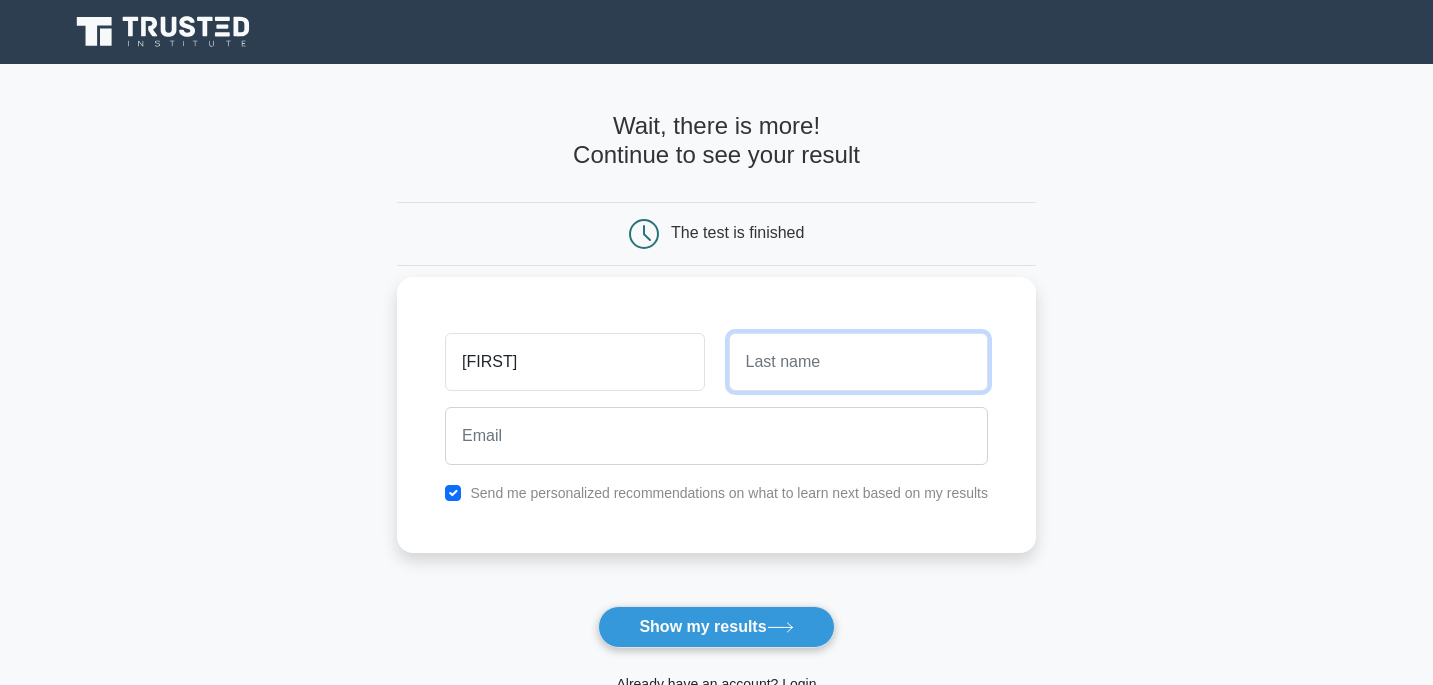 click at bounding box center (858, 362) 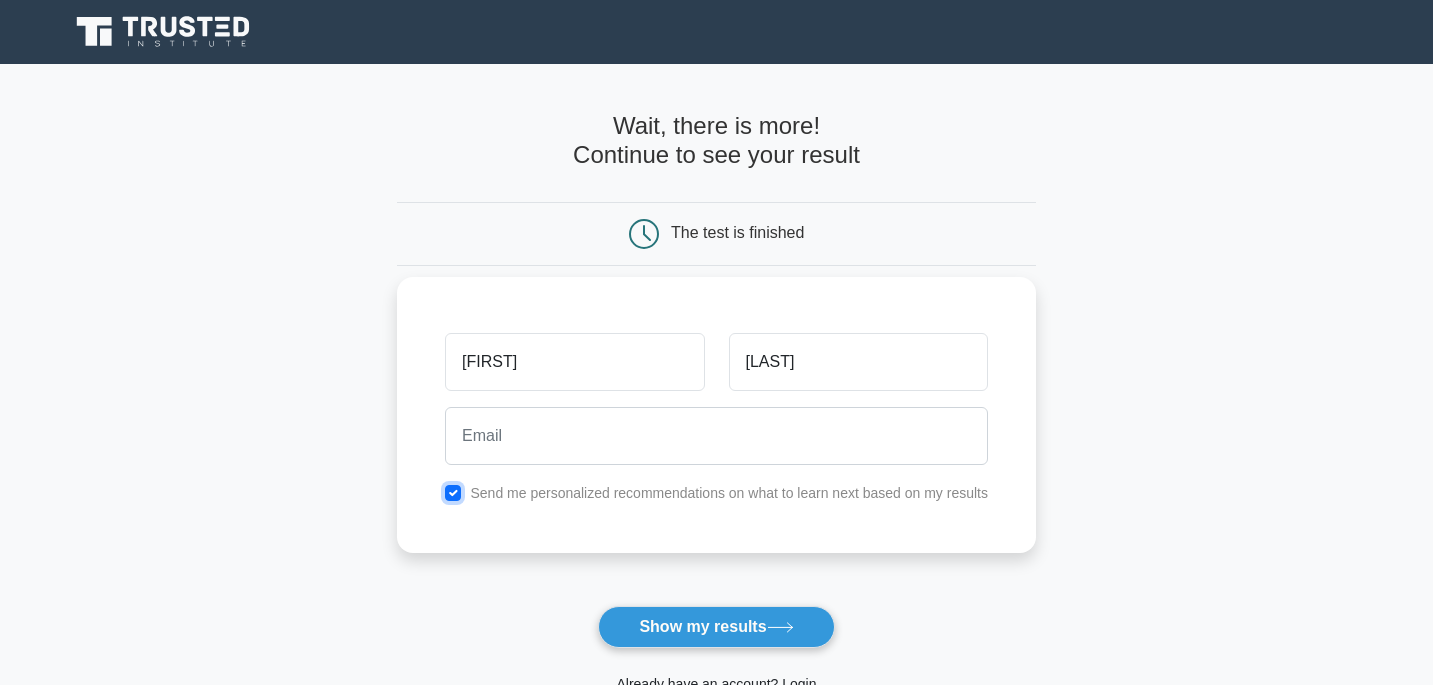 click at bounding box center (453, 493) 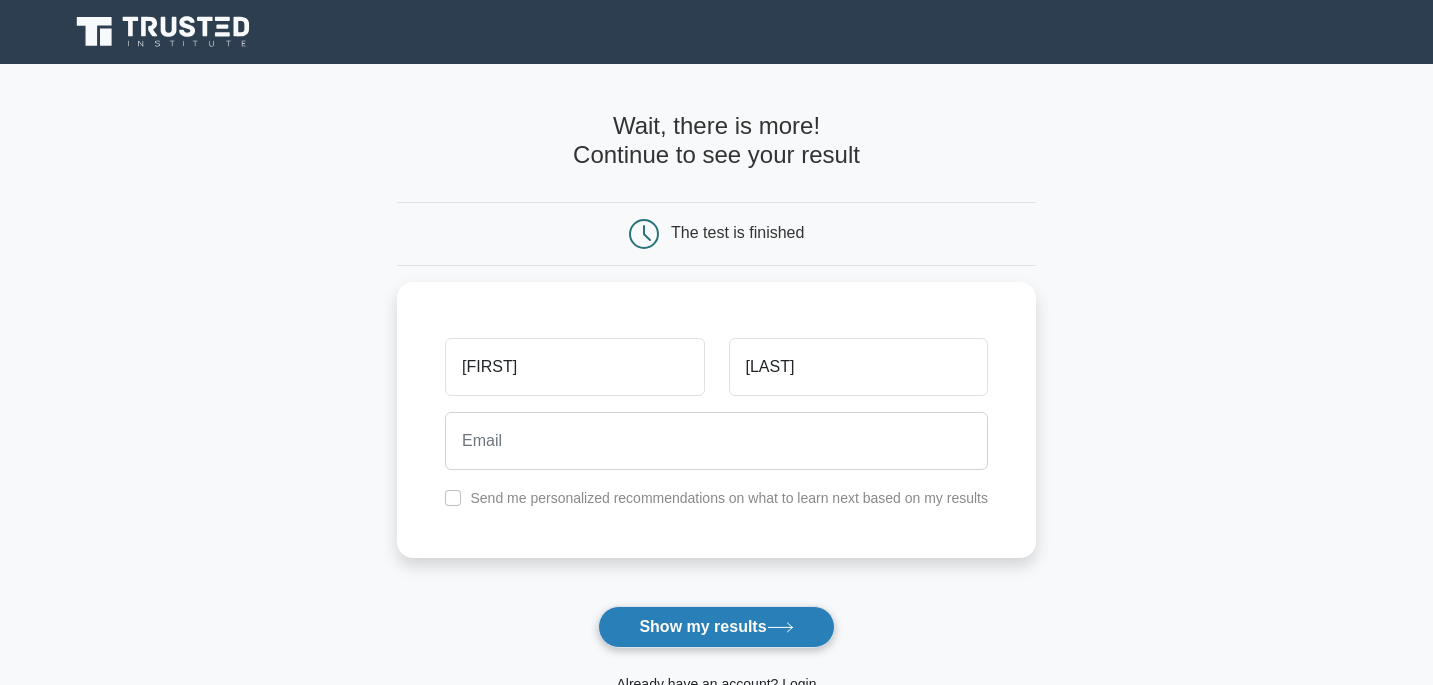 click on "Show my results" at bounding box center (716, 627) 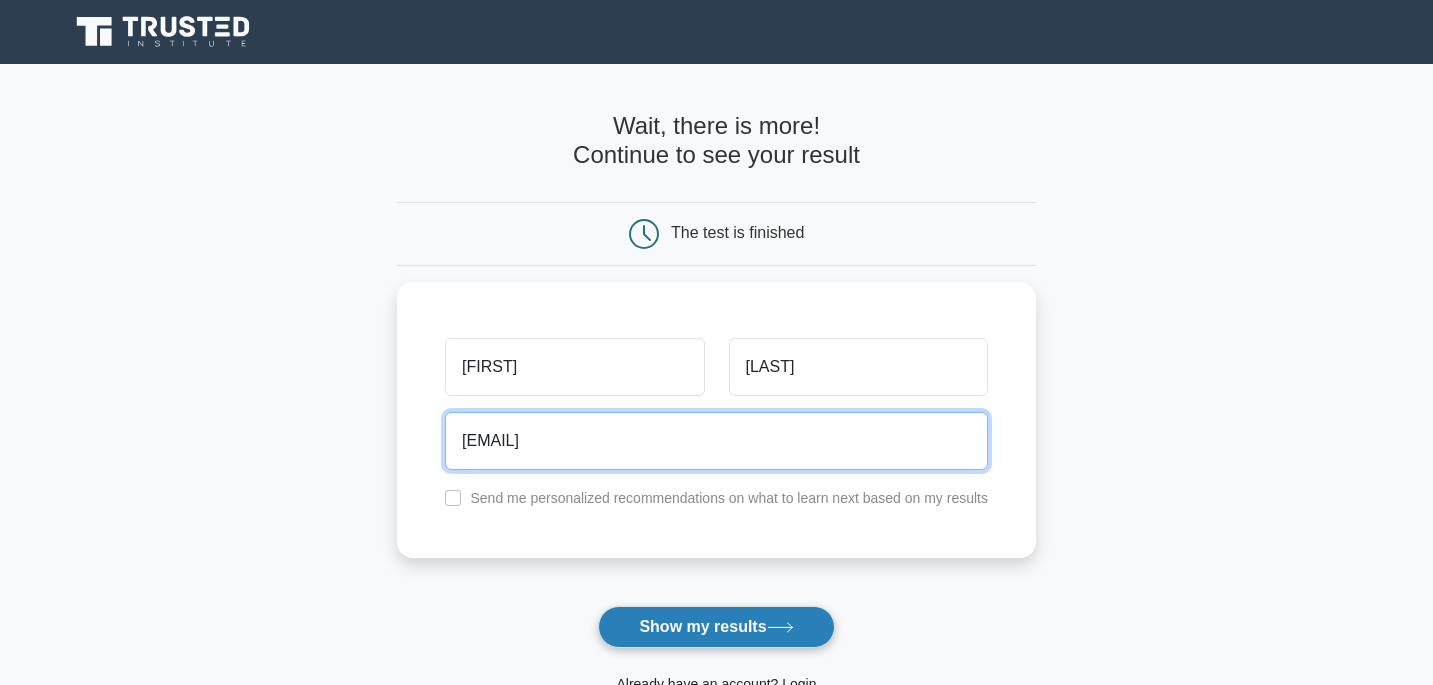 type on "papuli1904@gmail.com" 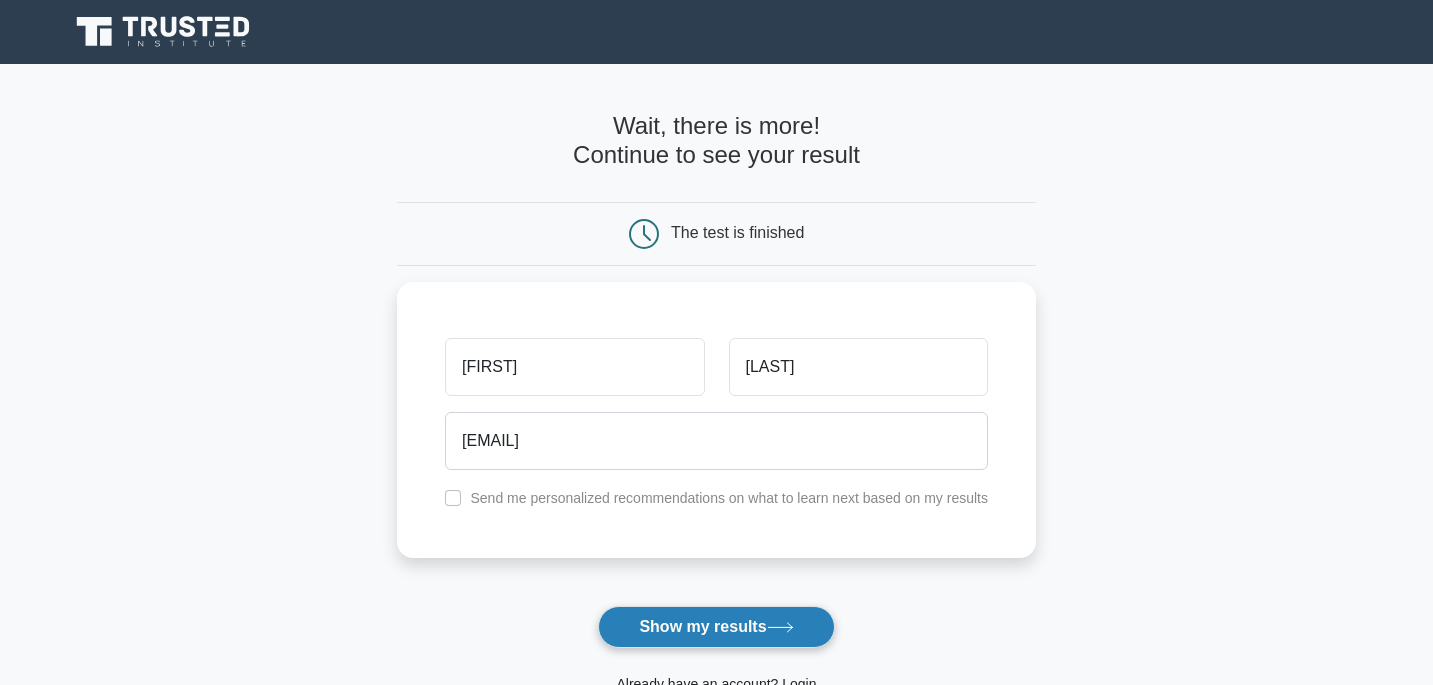 click on "Show my results" at bounding box center (716, 627) 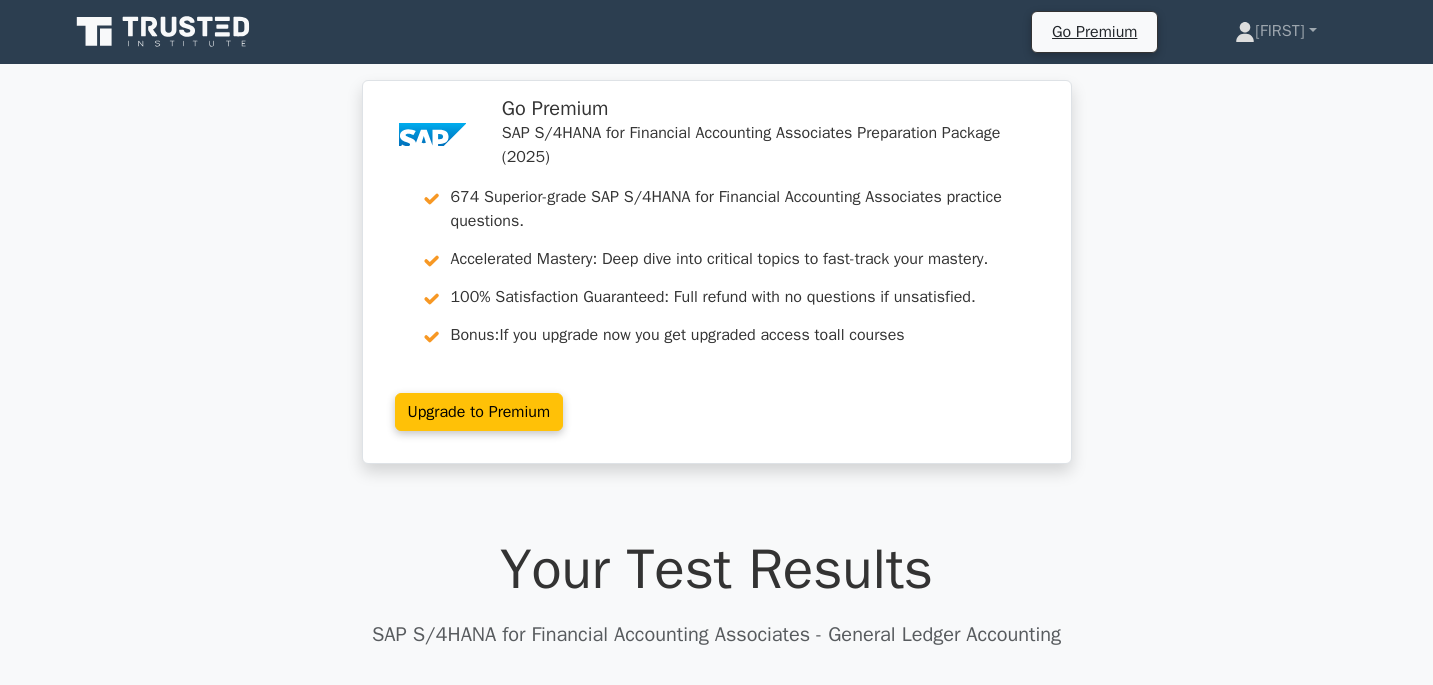 scroll, scrollTop: 0, scrollLeft: 0, axis: both 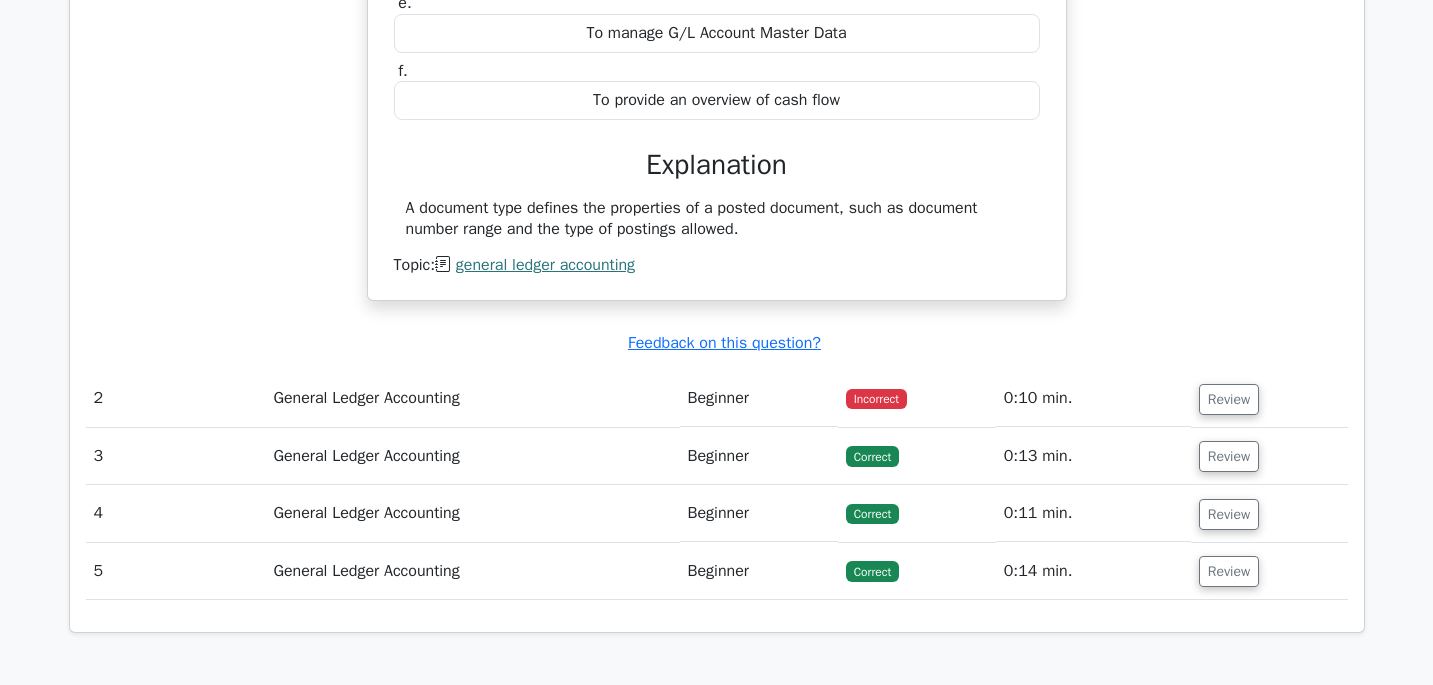 click on "Incorrect" at bounding box center [876, 399] 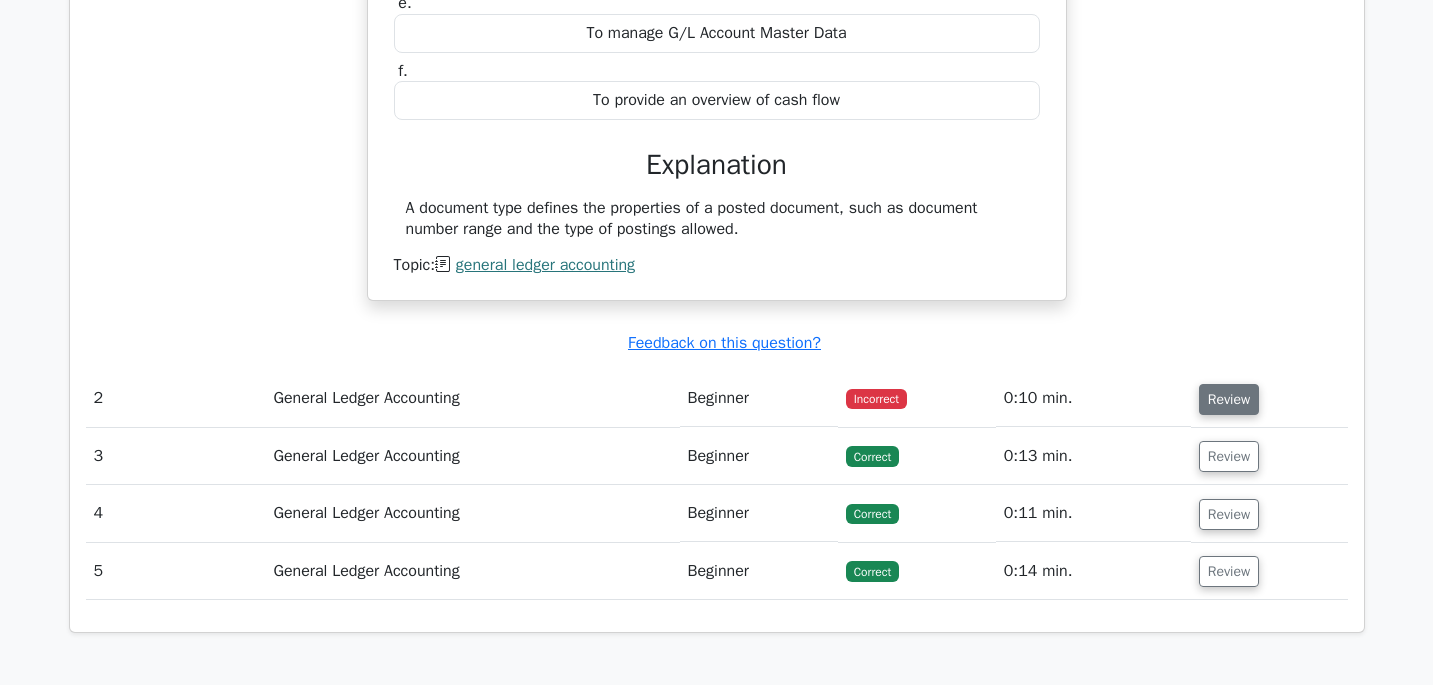 click on "Review" at bounding box center (1229, 399) 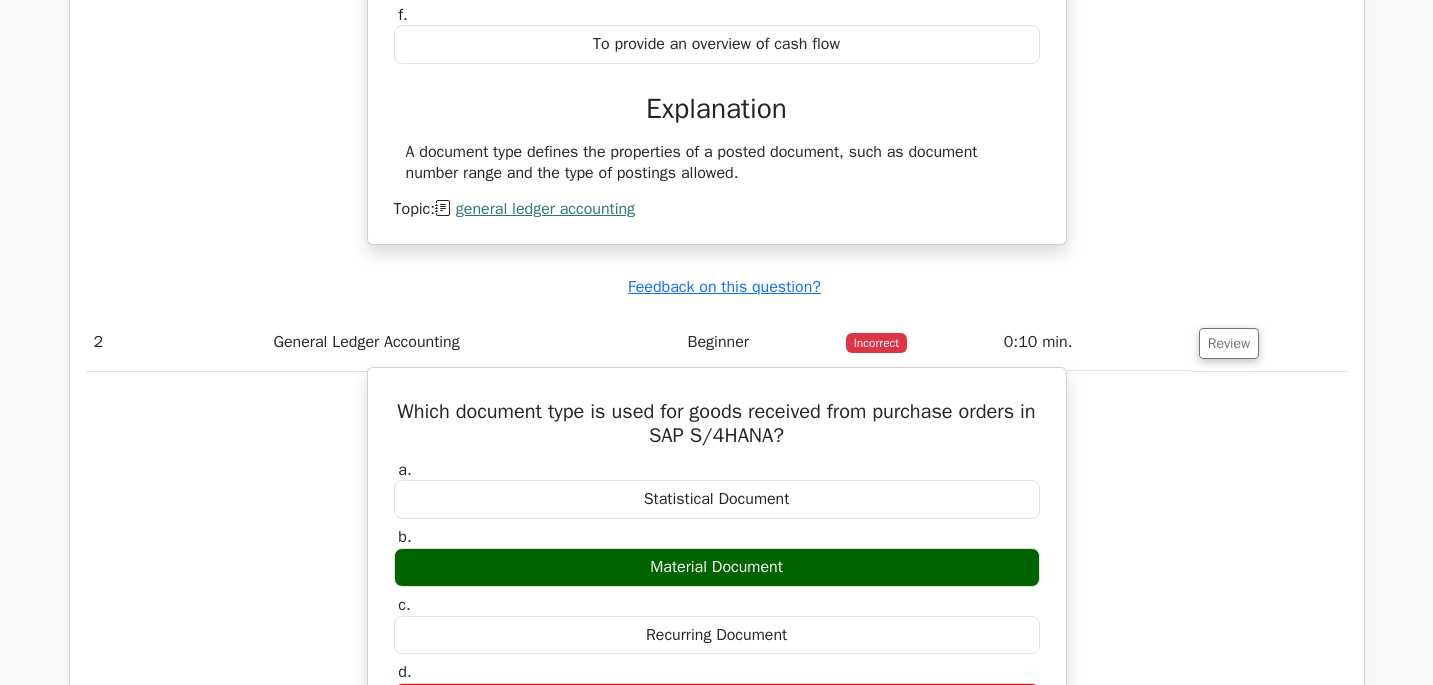 scroll, scrollTop: 1895, scrollLeft: 0, axis: vertical 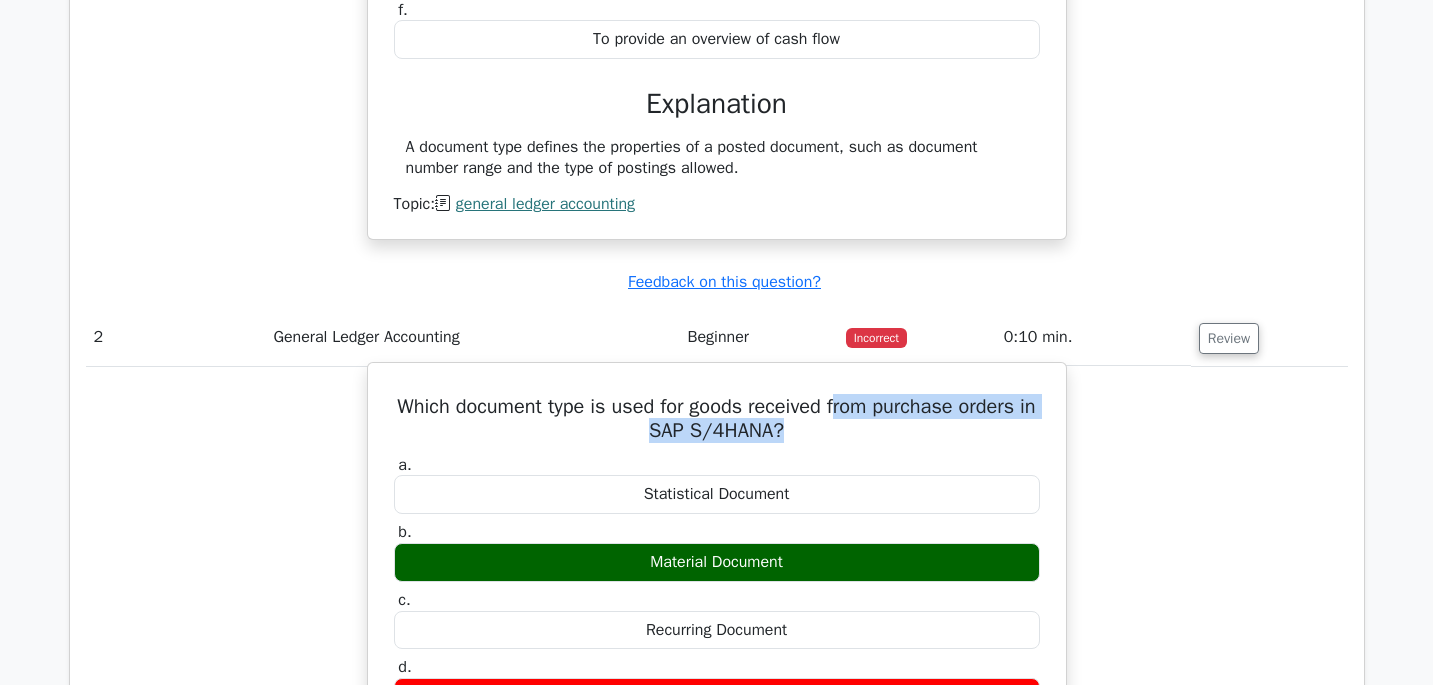 drag, startPoint x: 848, startPoint y: 407, endPoint x: 1015, endPoint y: 419, distance: 167.43059 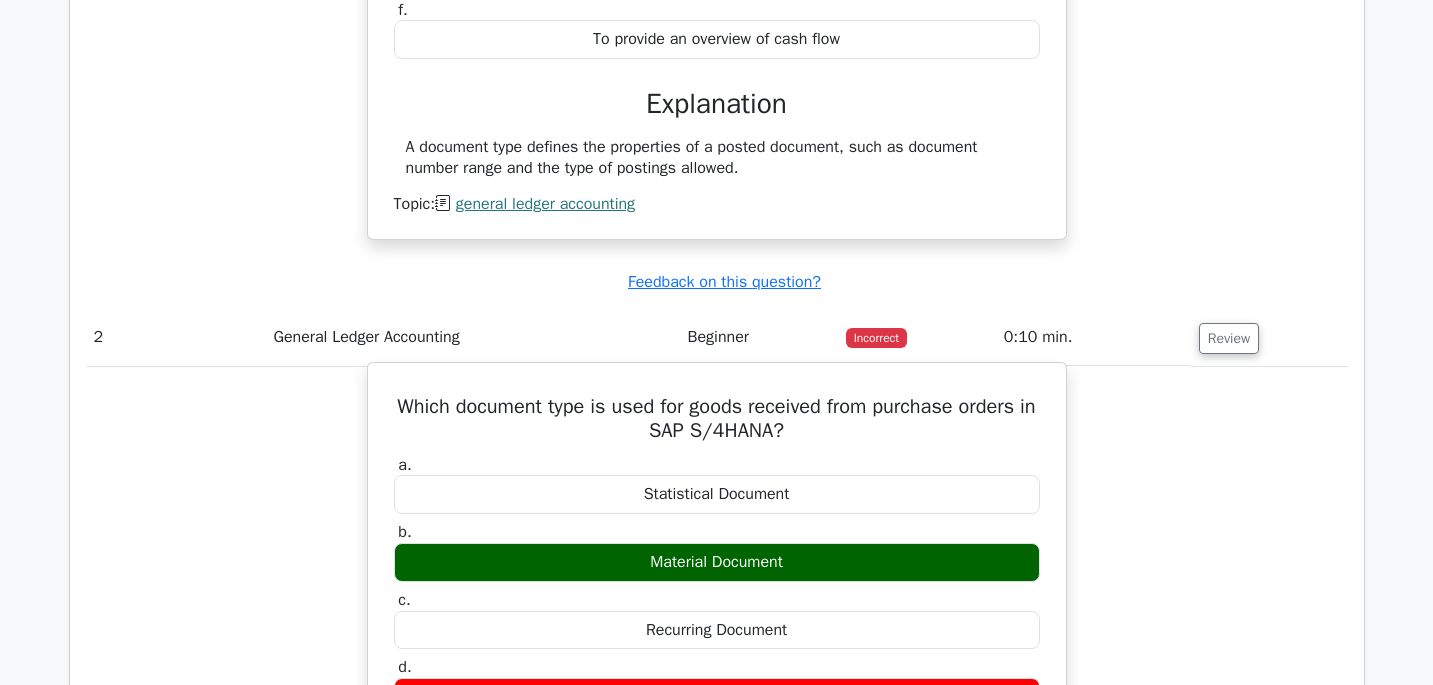 click on "Which document type is used for goods received from purchase orders in SAP S/4HANA?" at bounding box center (717, 419) 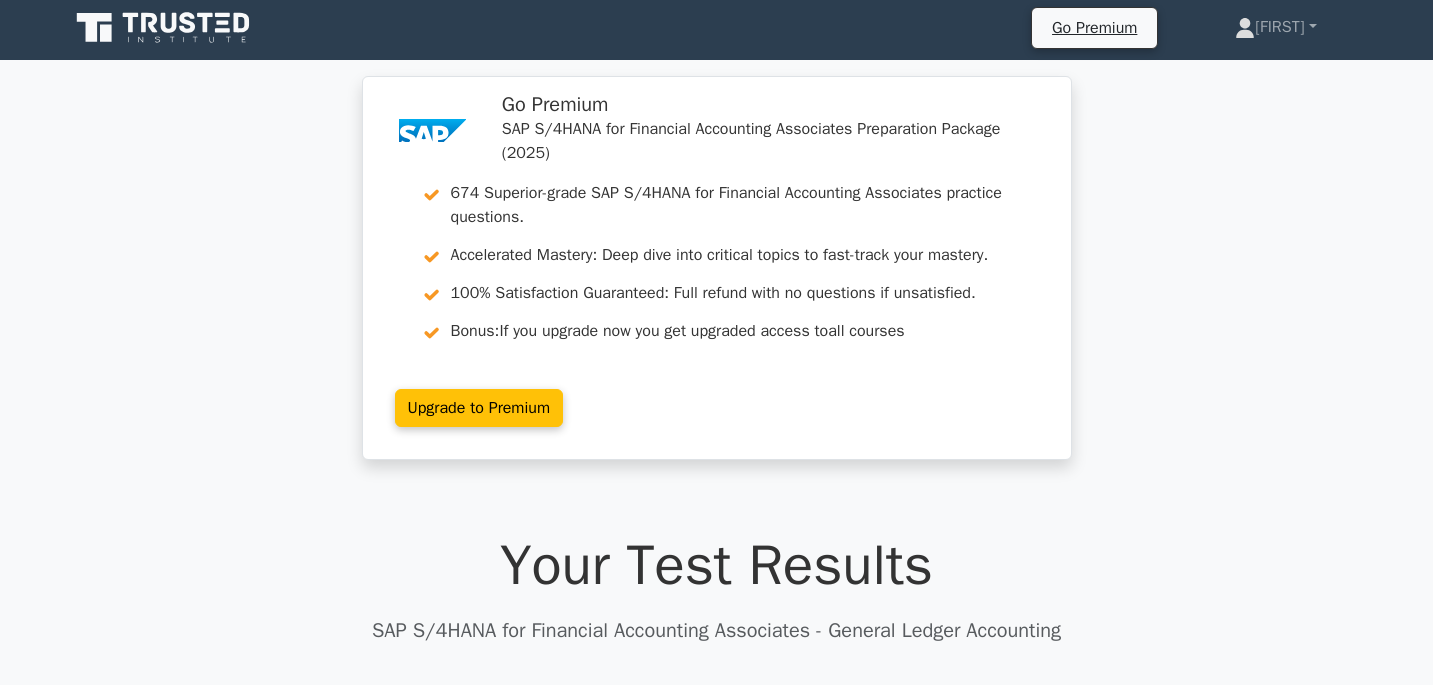 scroll, scrollTop: 0, scrollLeft: 0, axis: both 